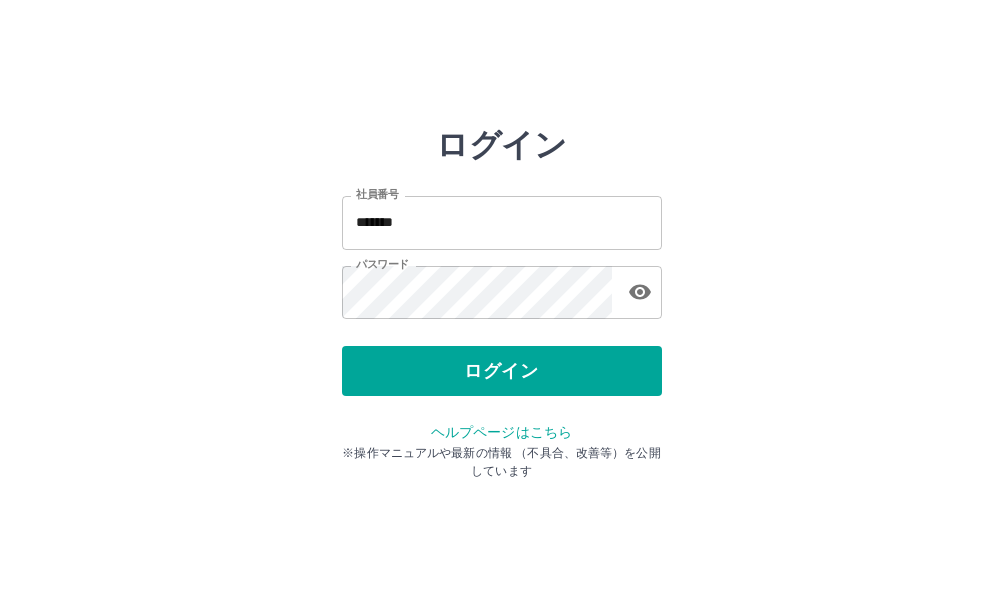 scroll, scrollTop: 0, scrollLeft: 0, axis: both 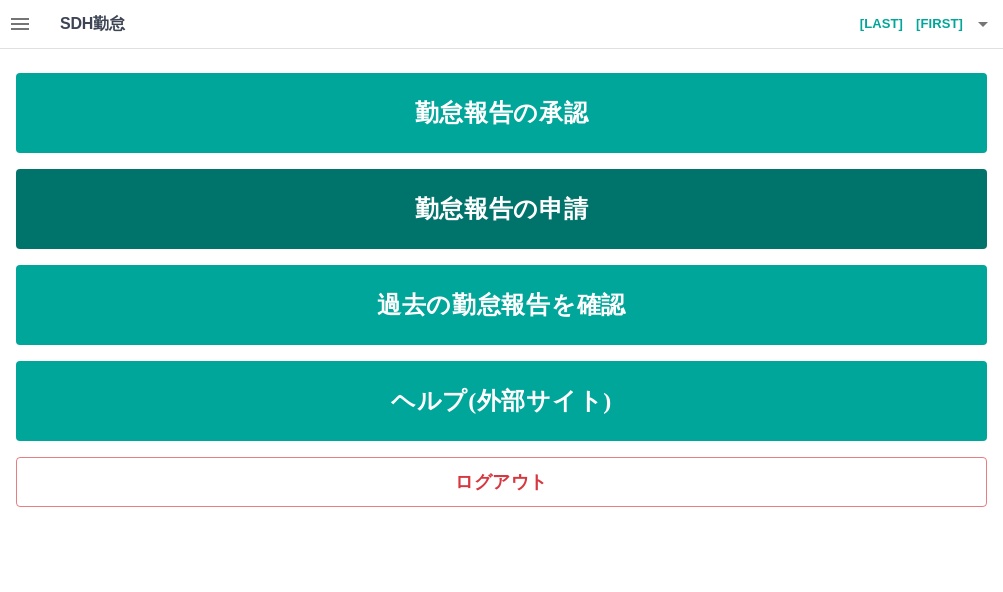 click on "勤怠報告の申請" at bounding box center [501, 209] 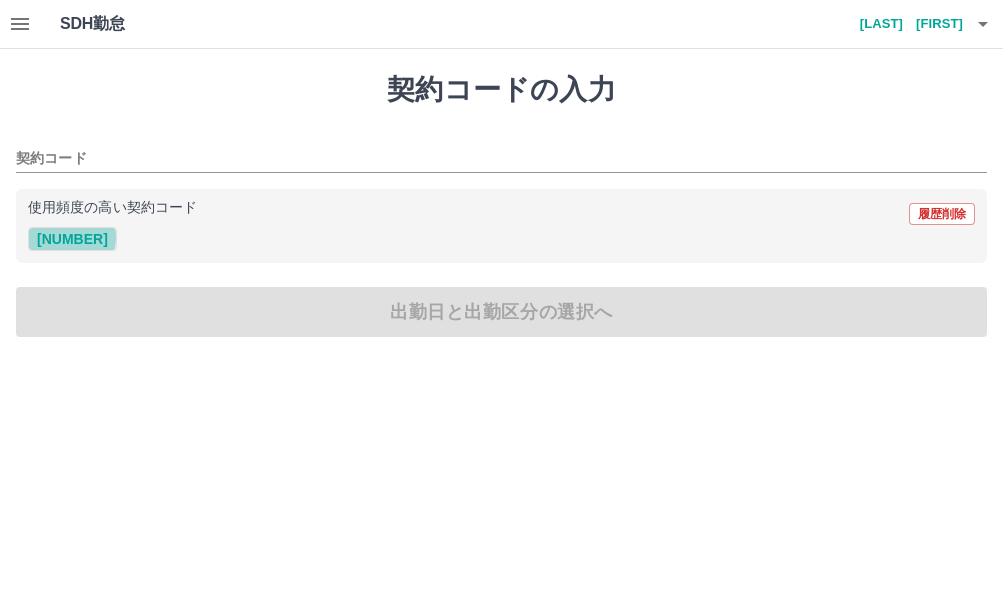 click on "[NUMBER]" at bounding box center [72, 239] 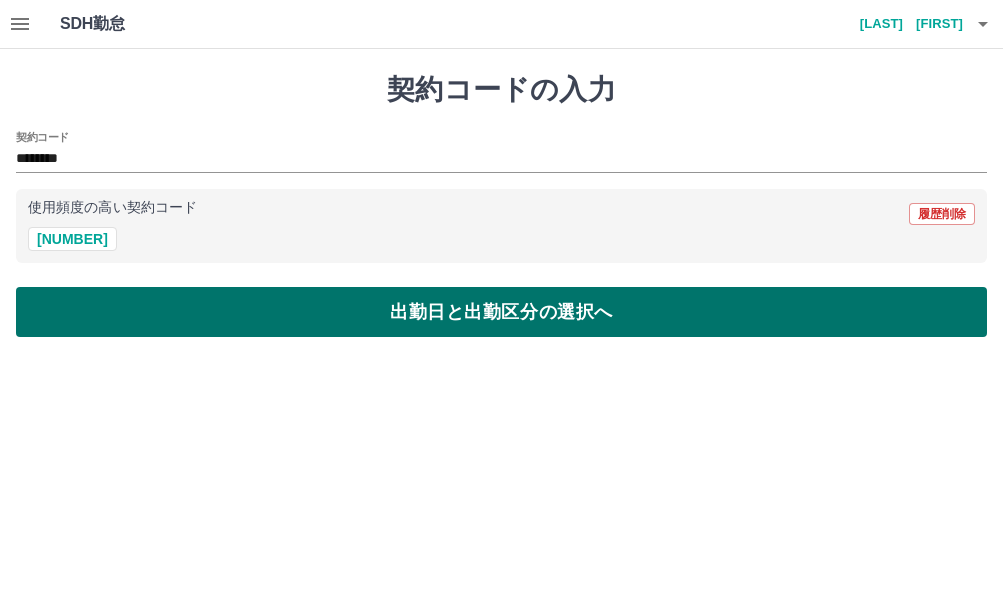 click on "出勤日と出勤区分の選択へ" at bounding box center (501, 312) 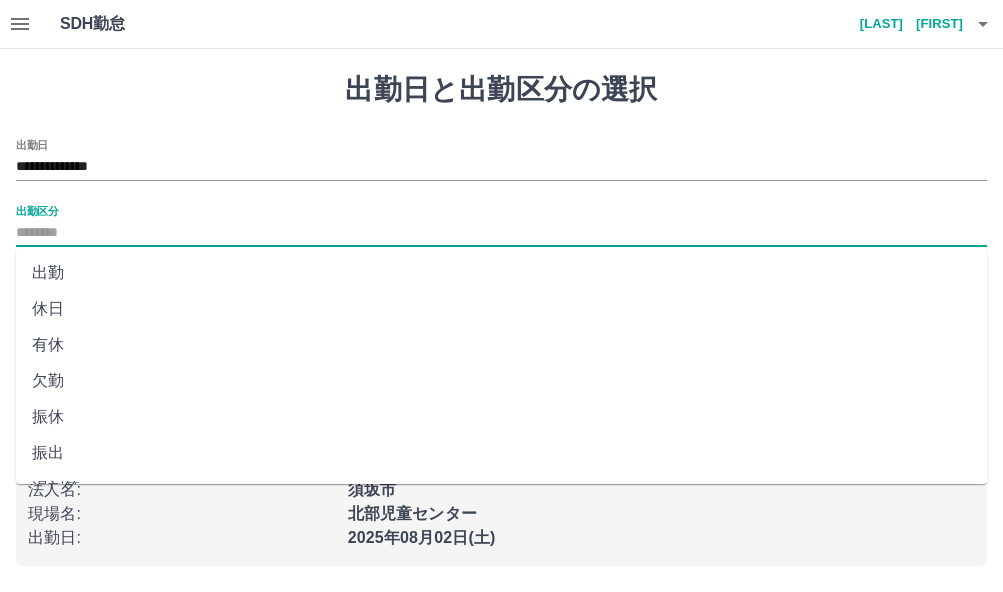 click on "出勤区分" at bounding box center (501, 233) 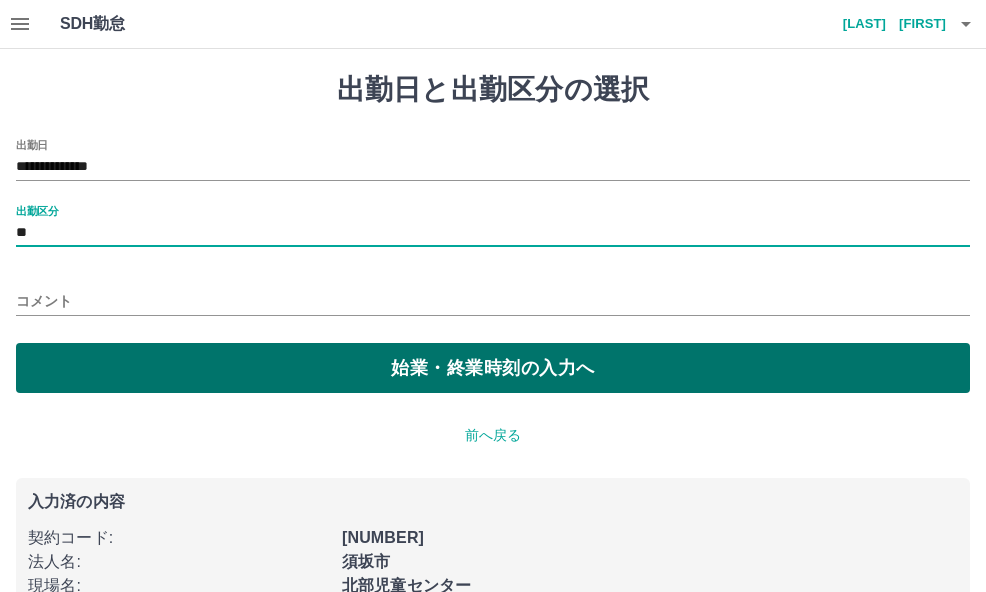 click on "始業・終業時刻の入力へ" at bounding box center (493, 368) 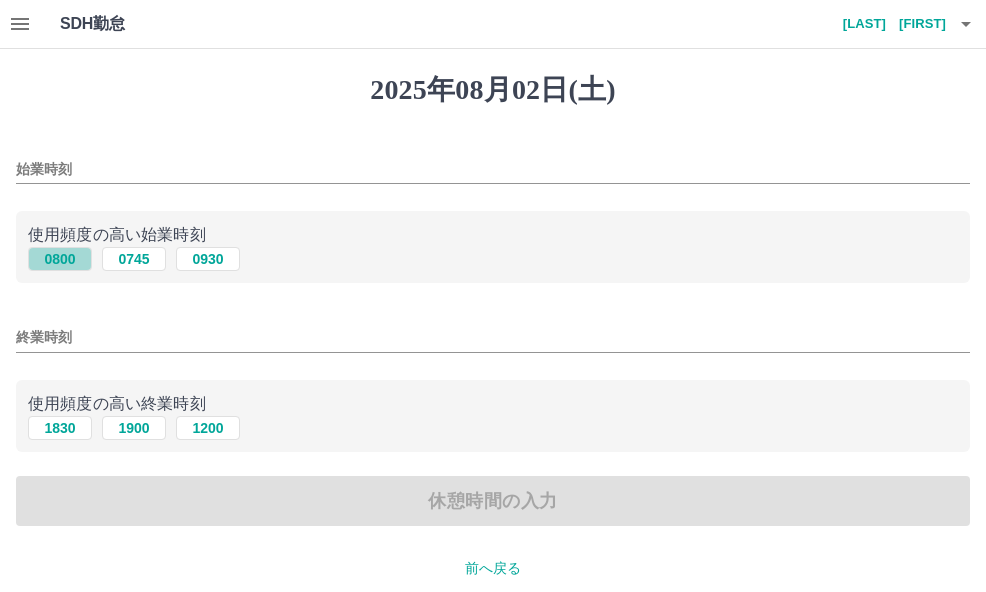 click on "0800" at bounding box center [60, 259] 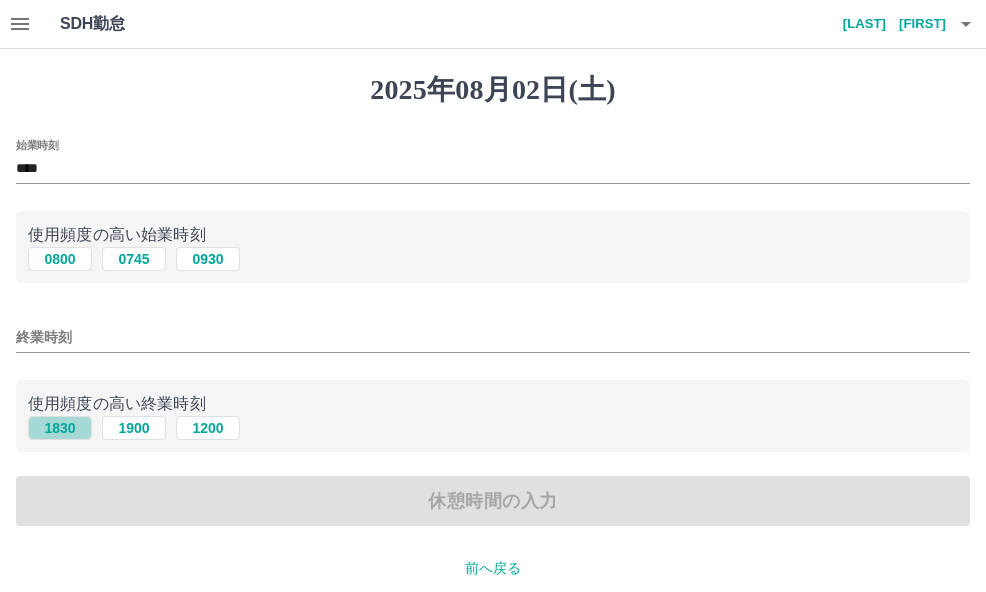 click on "1830" at bounding box center (60, 428) 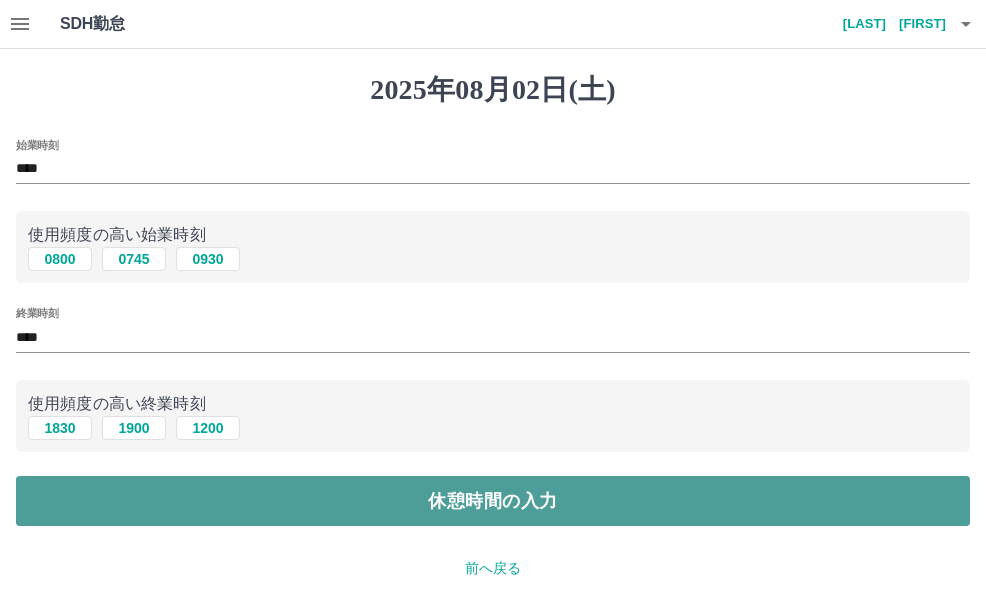 click on "休憩時間の入力" at bounding box center (493, 501) 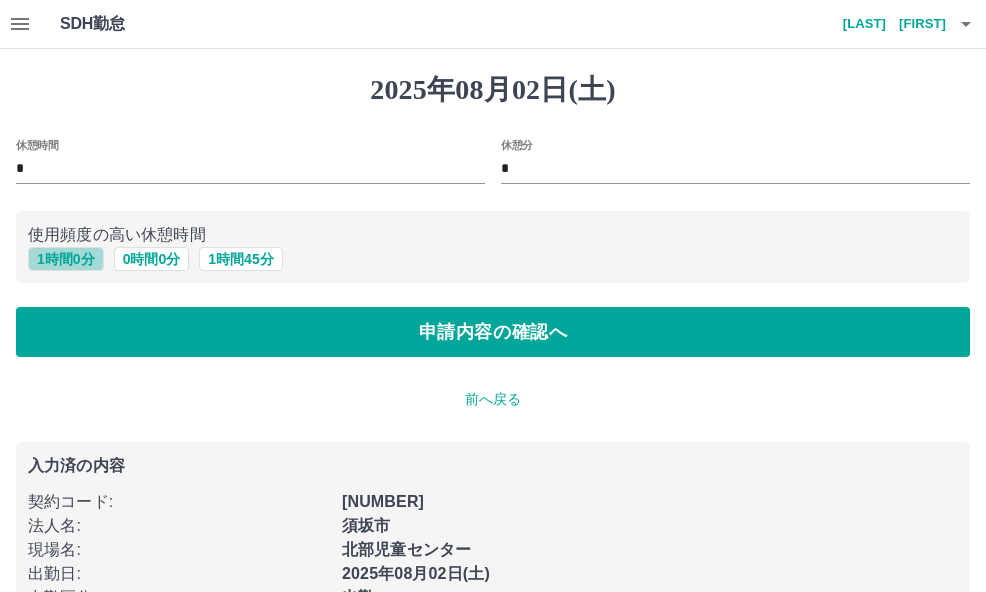 click on "1 時間 0 分" at bounding box center (66, 259) 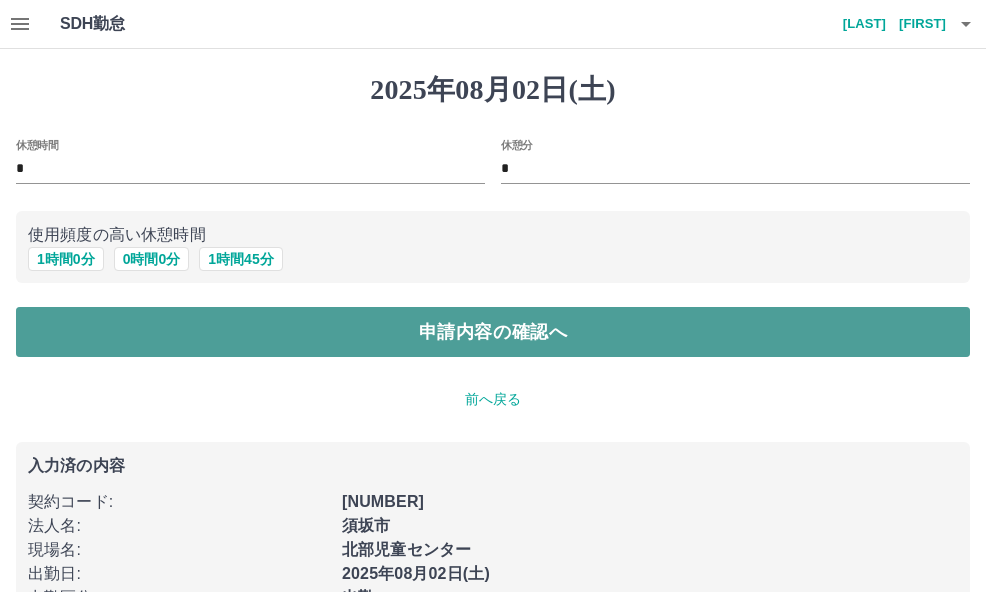 click on "申請内容の確認へ" at bounding box center (493, 332) 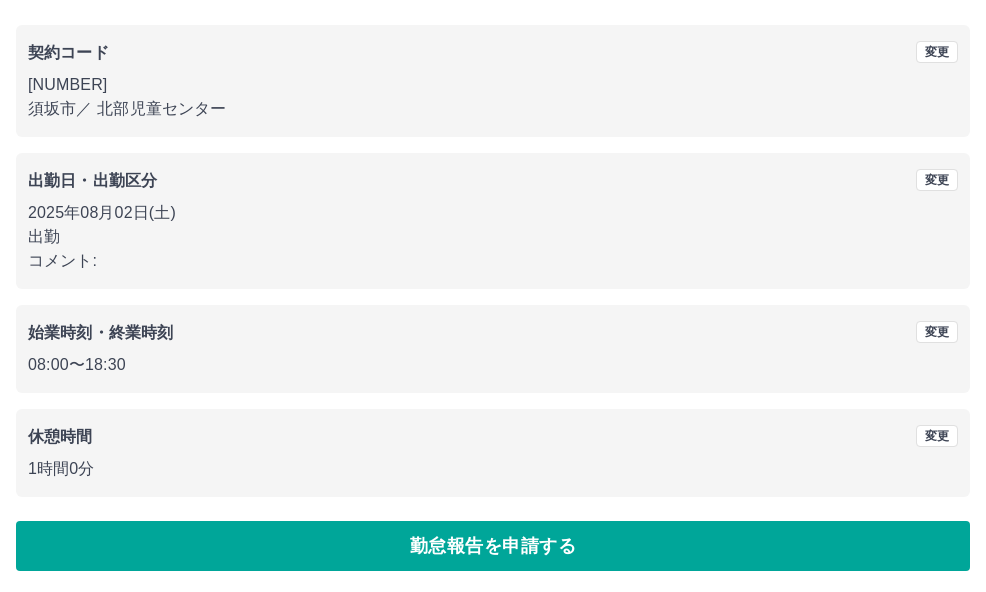 scroll, scrollTop: 157, scrollLeft: 0, axis: vertical 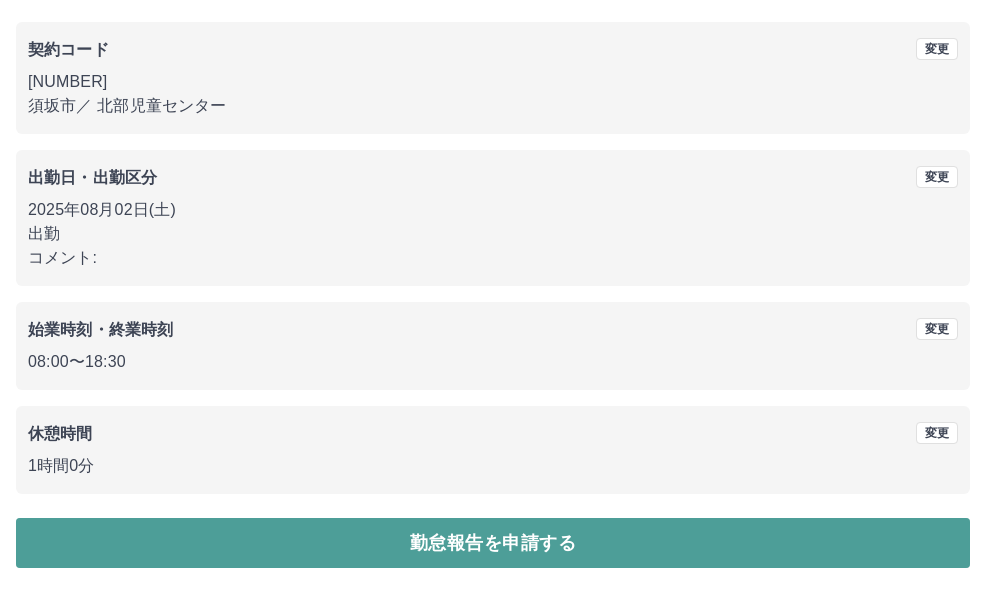 click on "勤怠報告を申請する" at bounding box center [493, 543] 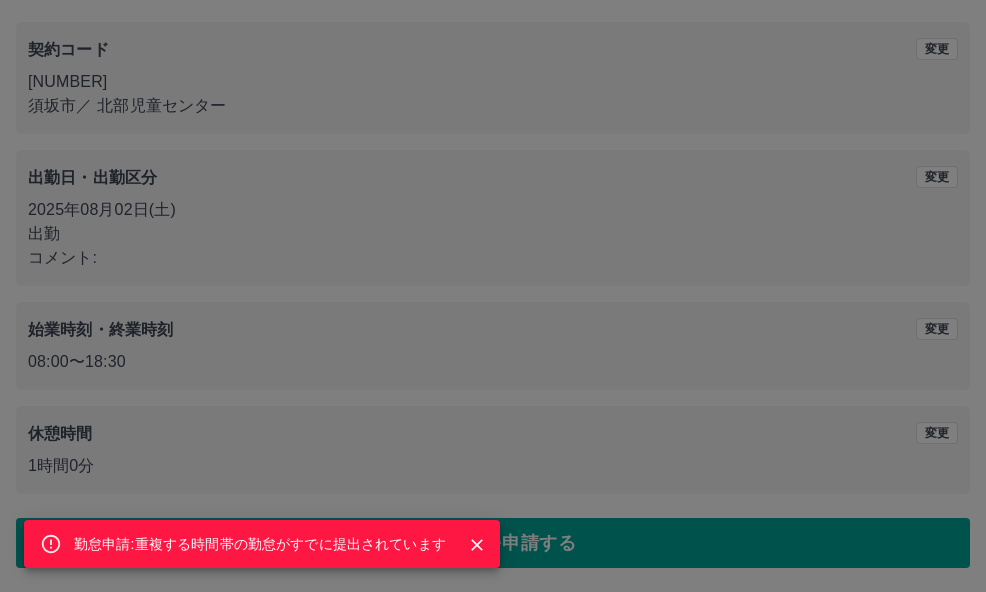 click on "勤怠申請:重複する時間帯の勤怠がすでに提出されています" at bounding box center [493, 296] 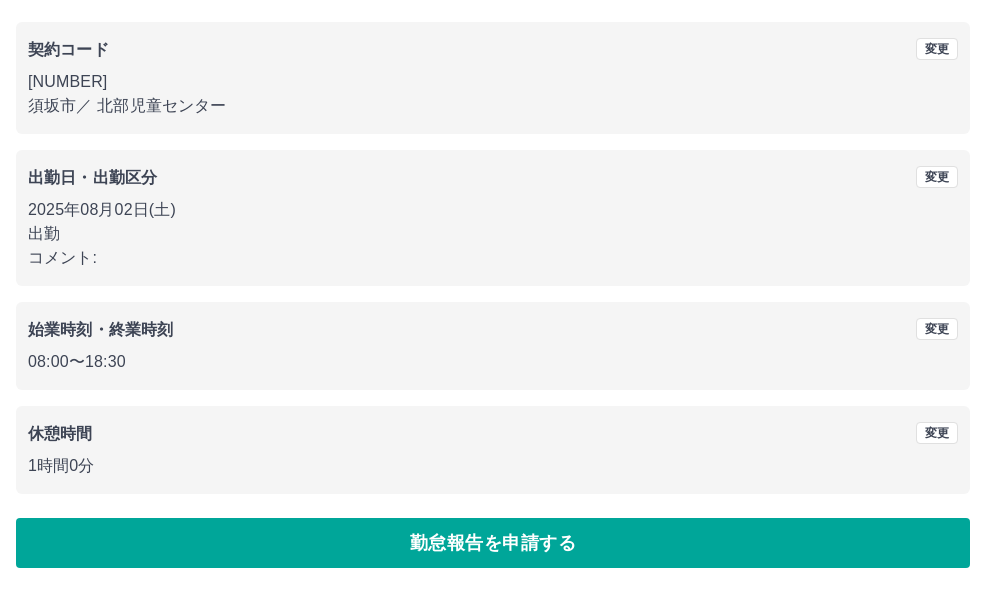 scroll, scrollTop: 0, scrollLeft: 0, axis: both 